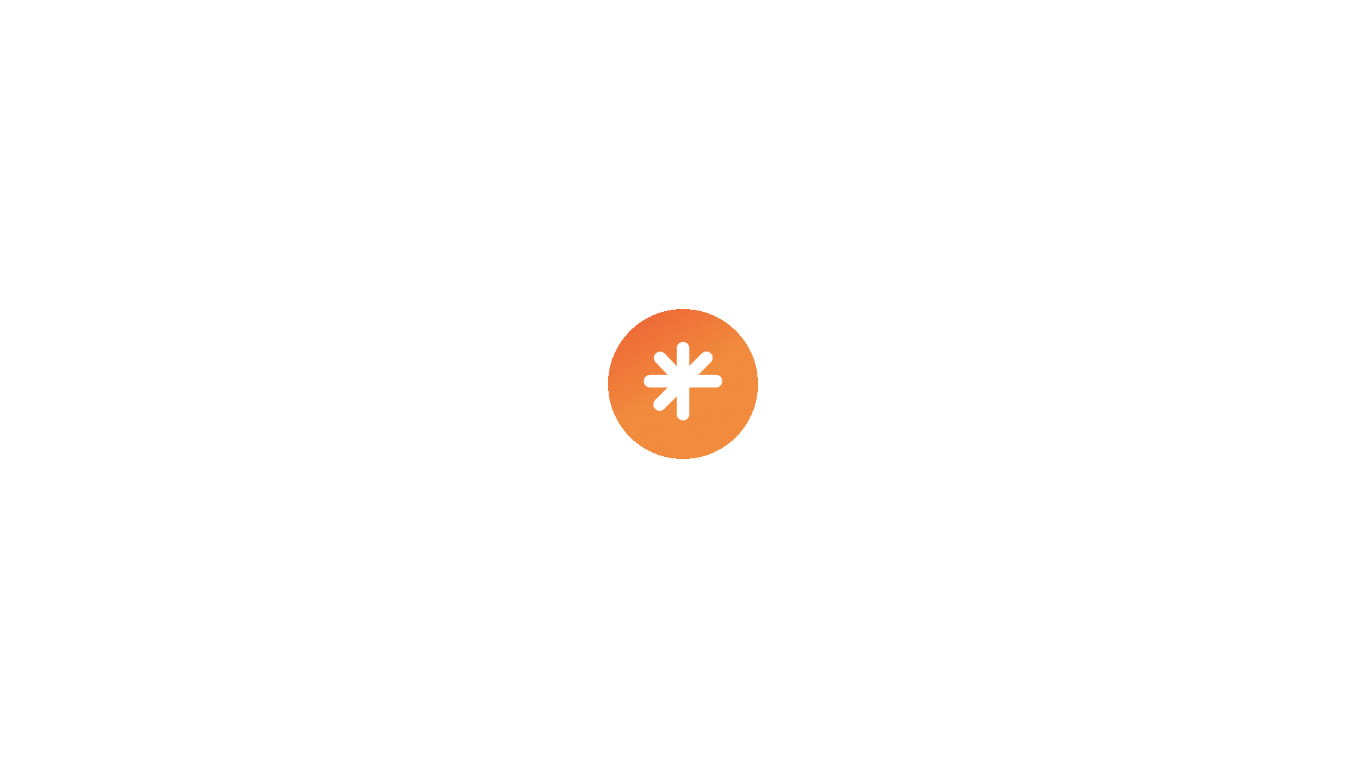 scroll, scrollTop: 0, scrollLeft: 0, axis: both 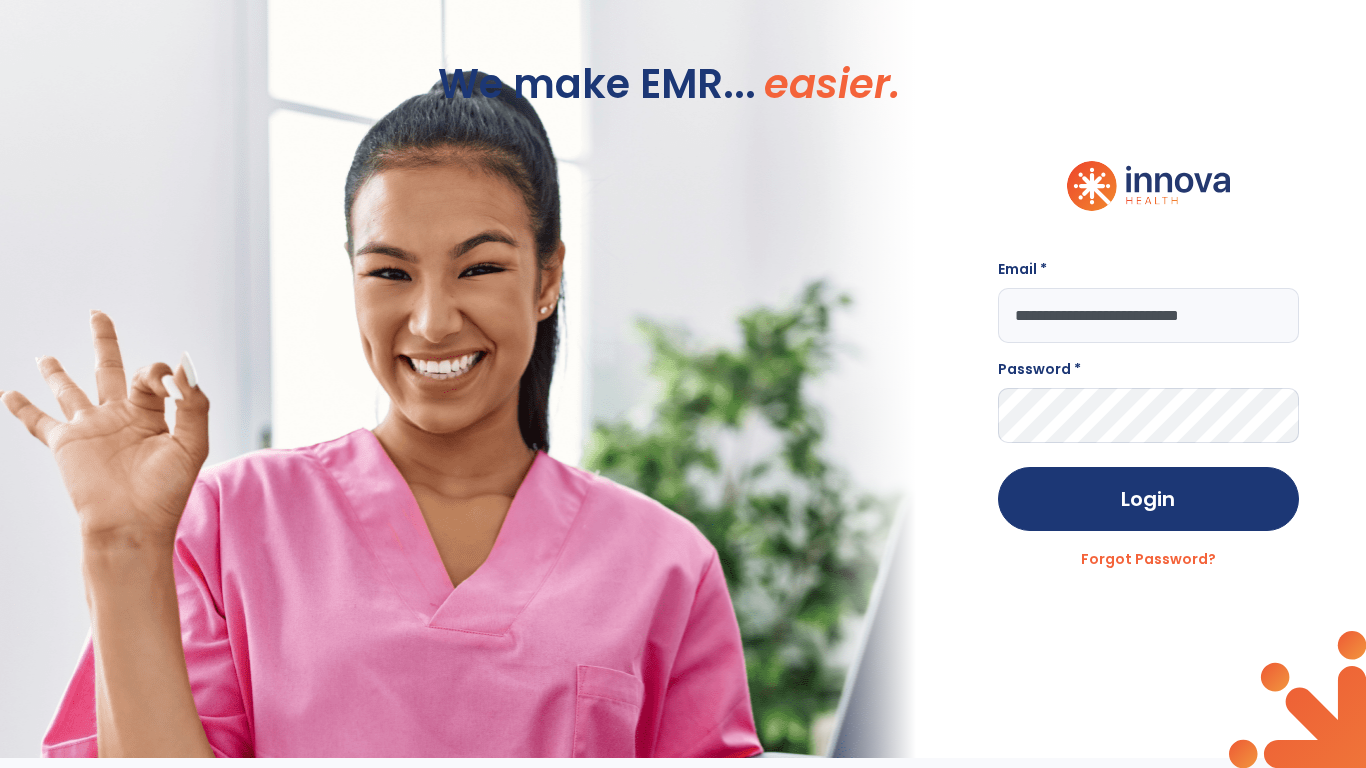 type on "**********" 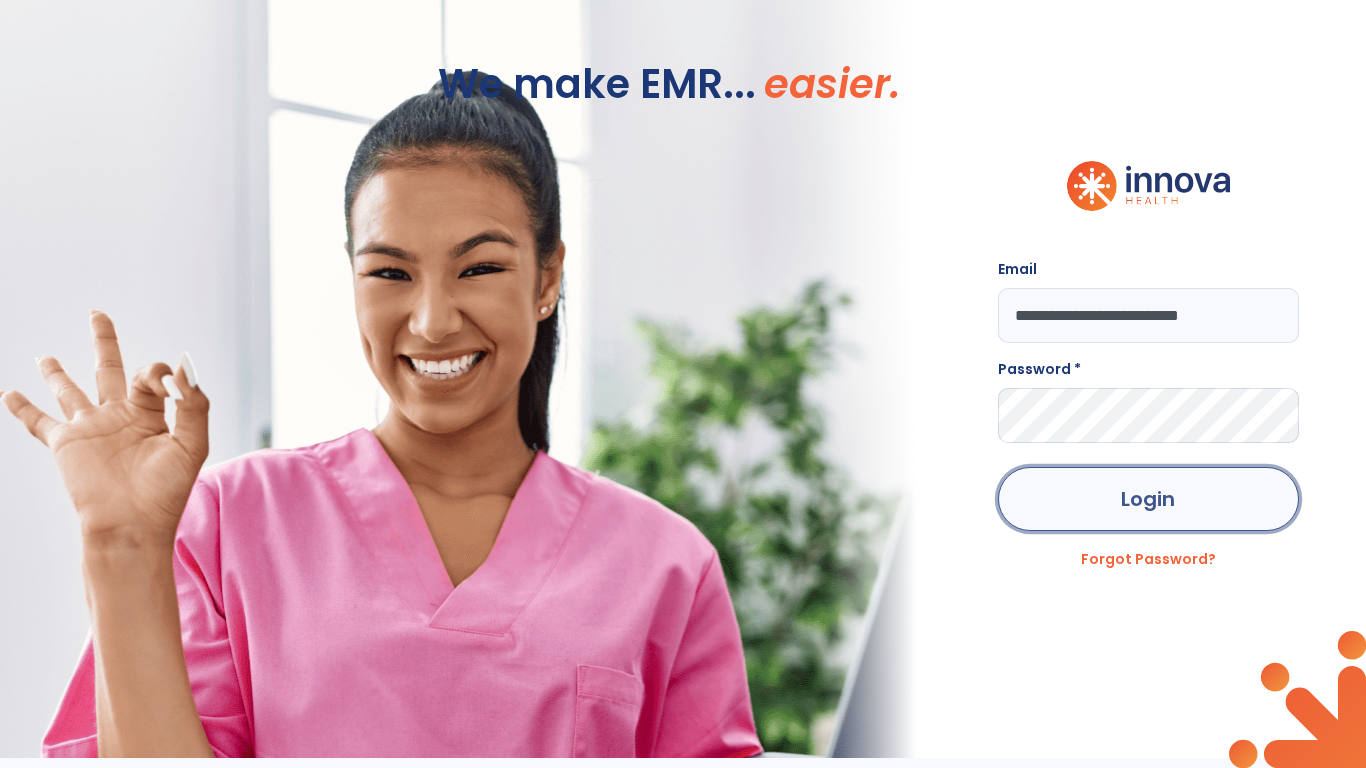 click on "Login" 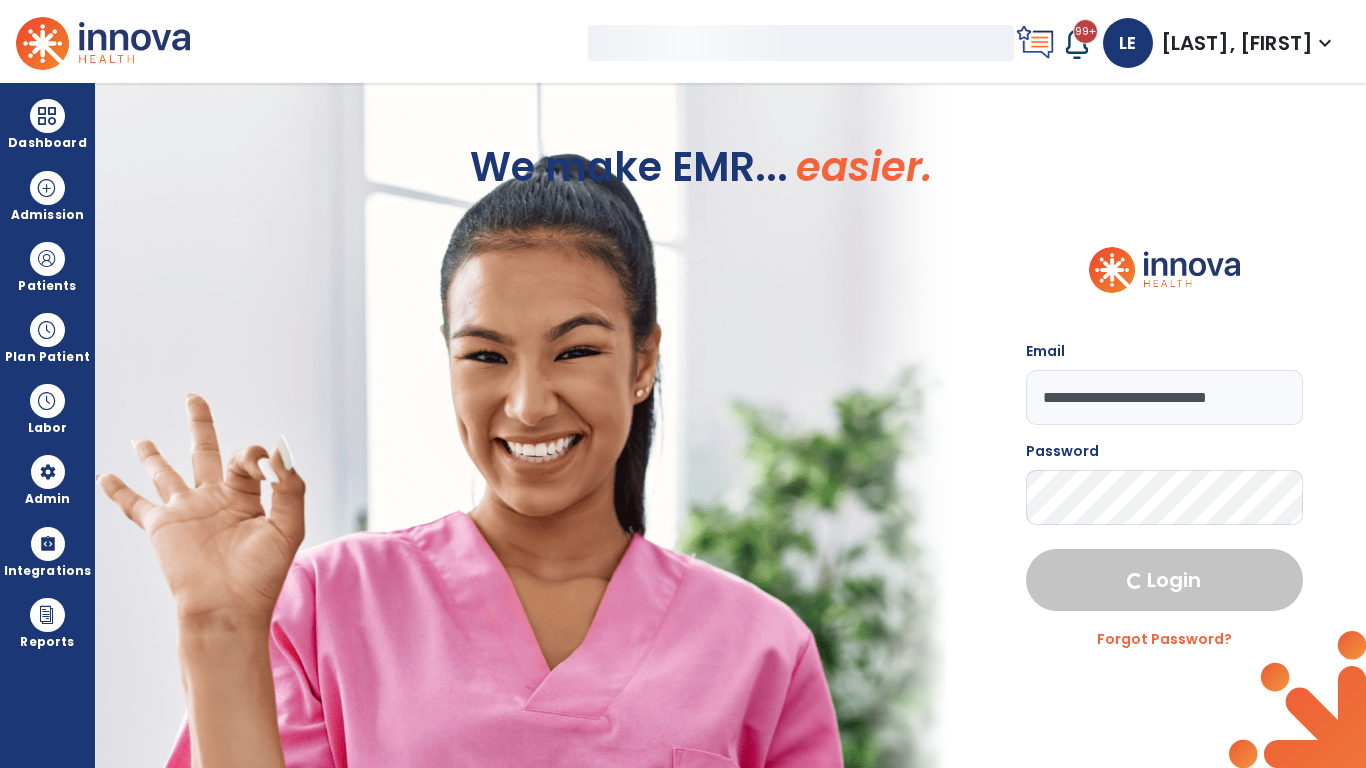 select on "***" 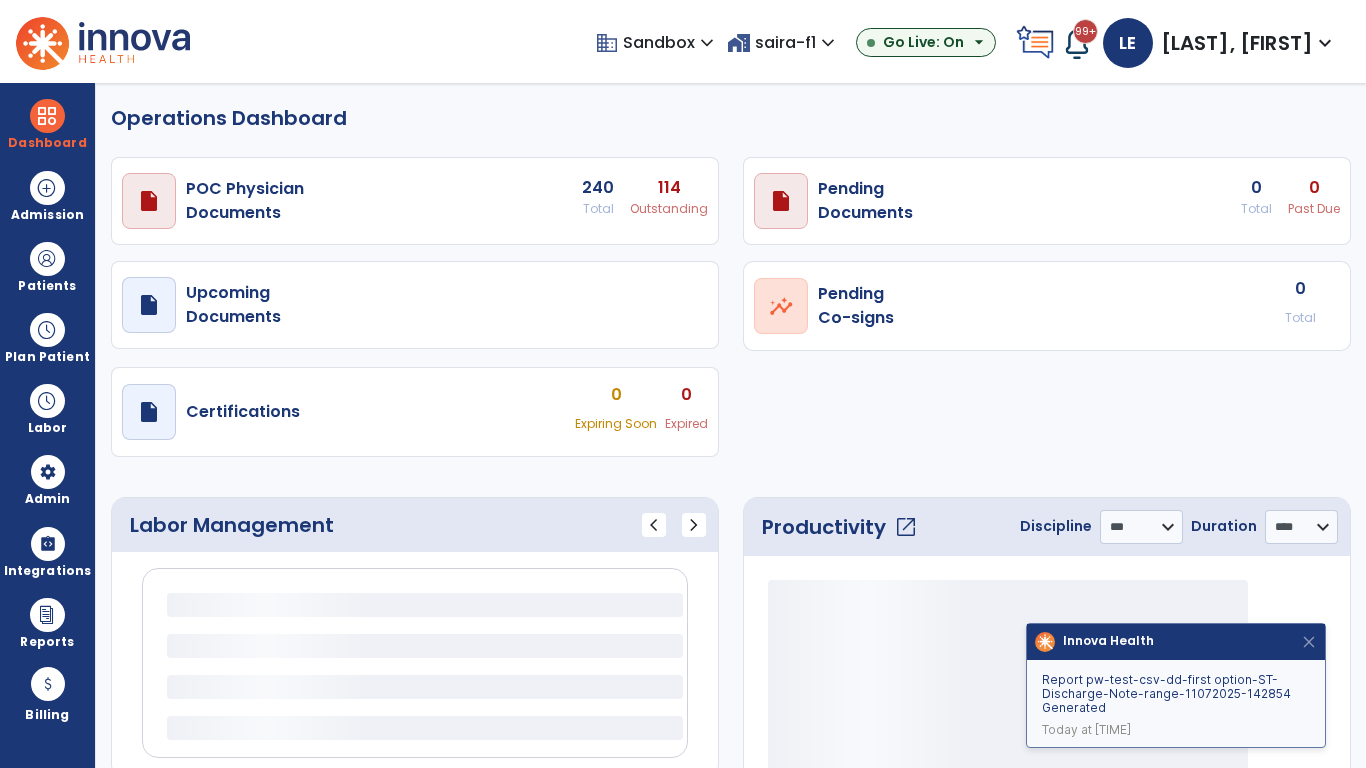 select on "***" 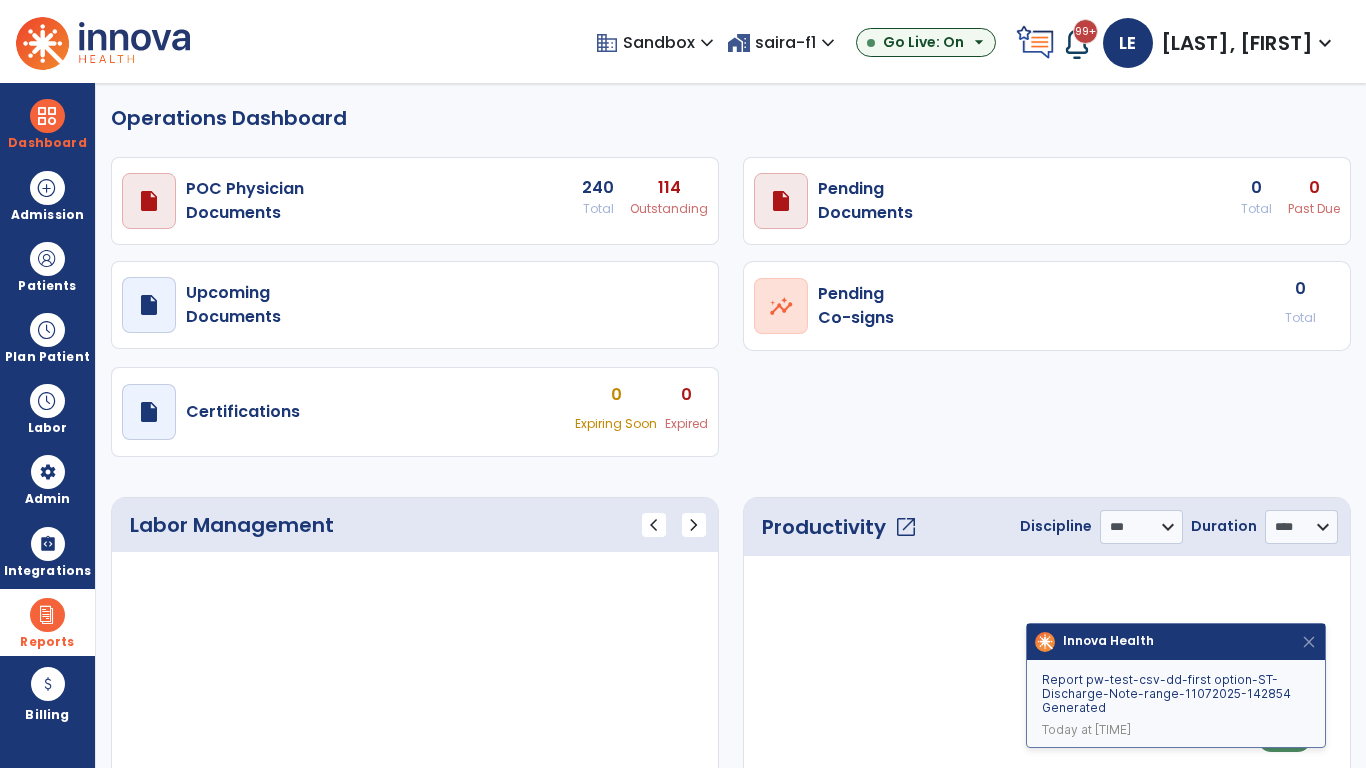 click at bounding box center [47, 615] 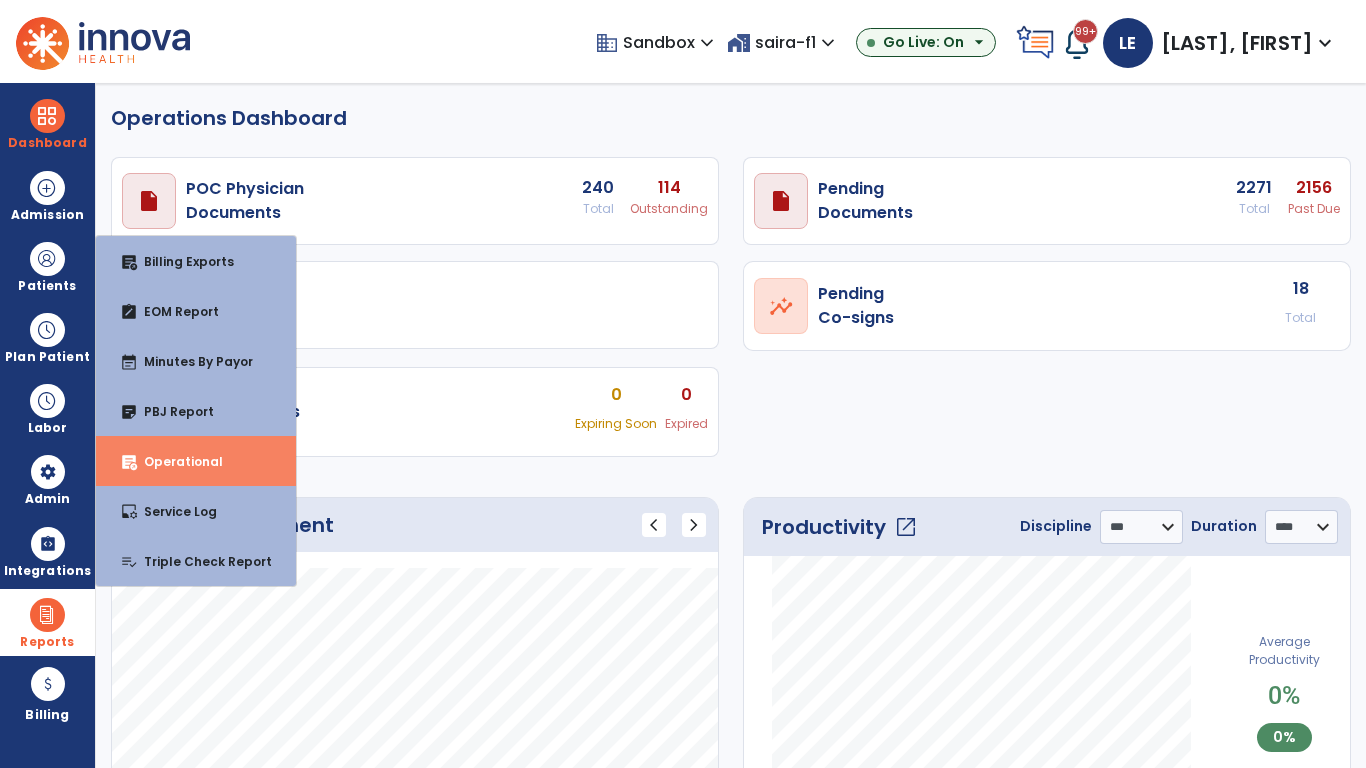 click on "Operational" at bounding box center [175, 461] 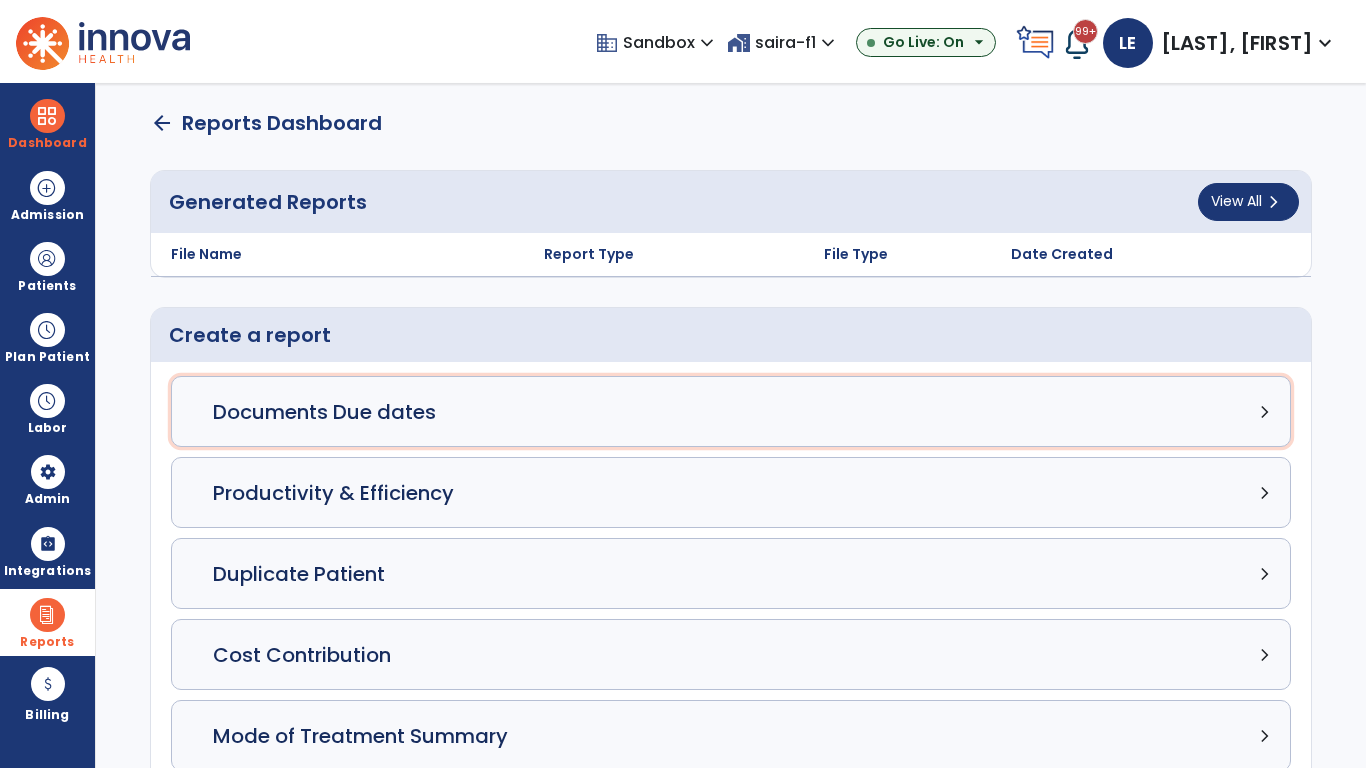 click on "Documents Due dates chevron_right" 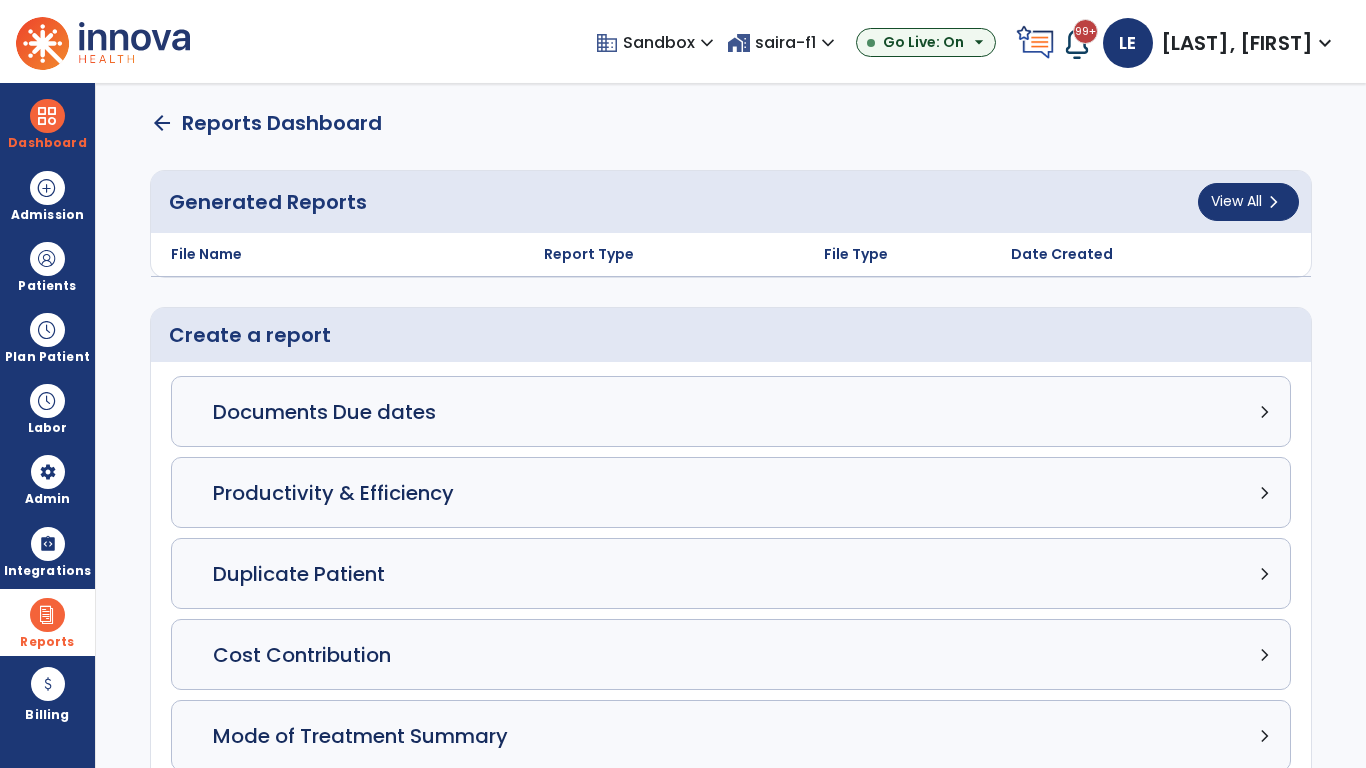 select on "***" 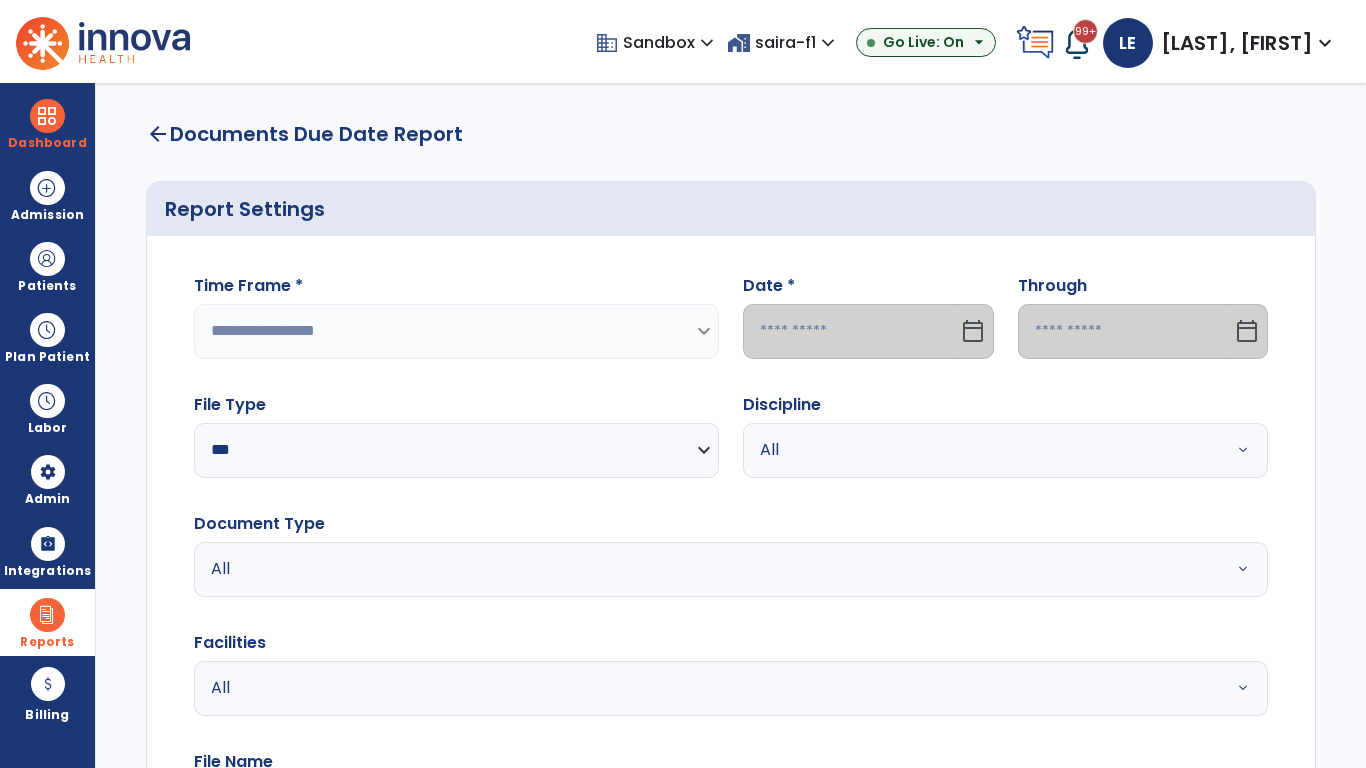 select on "*****" 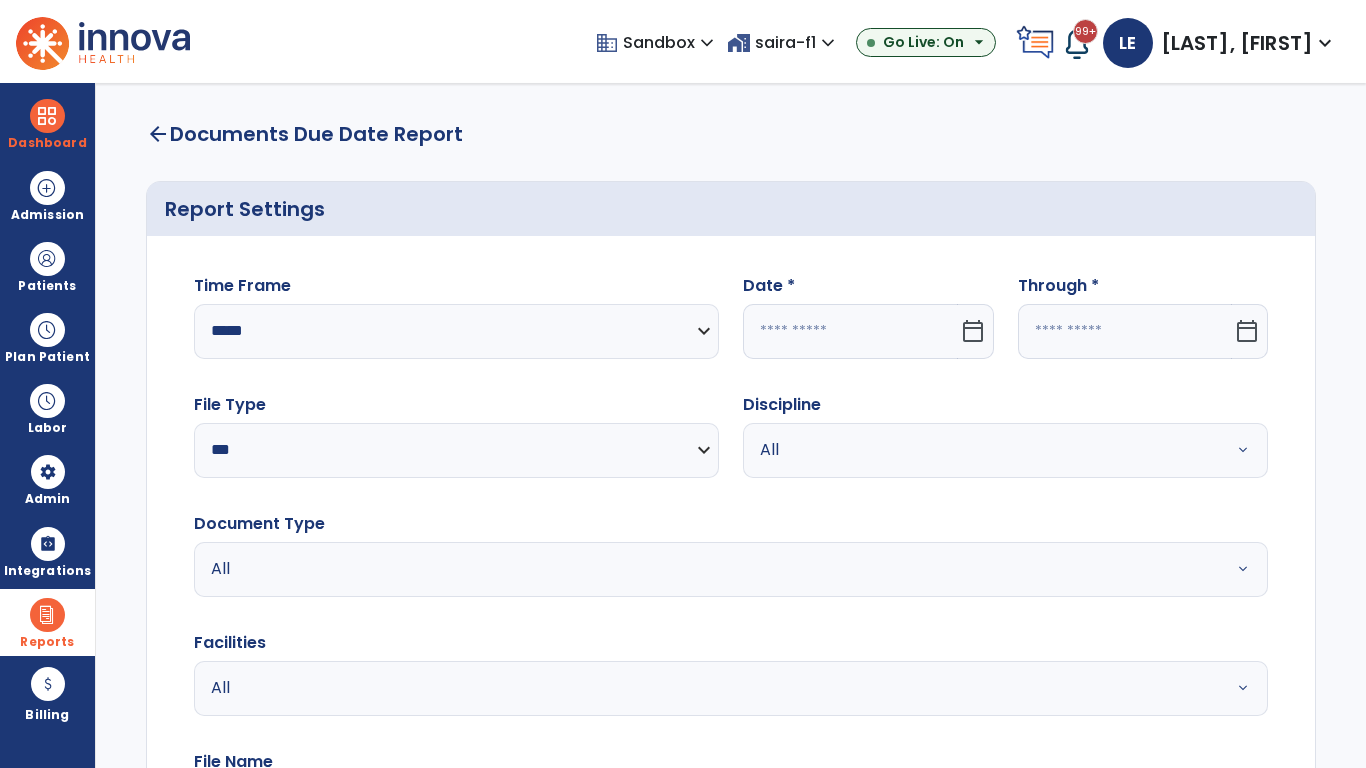 click 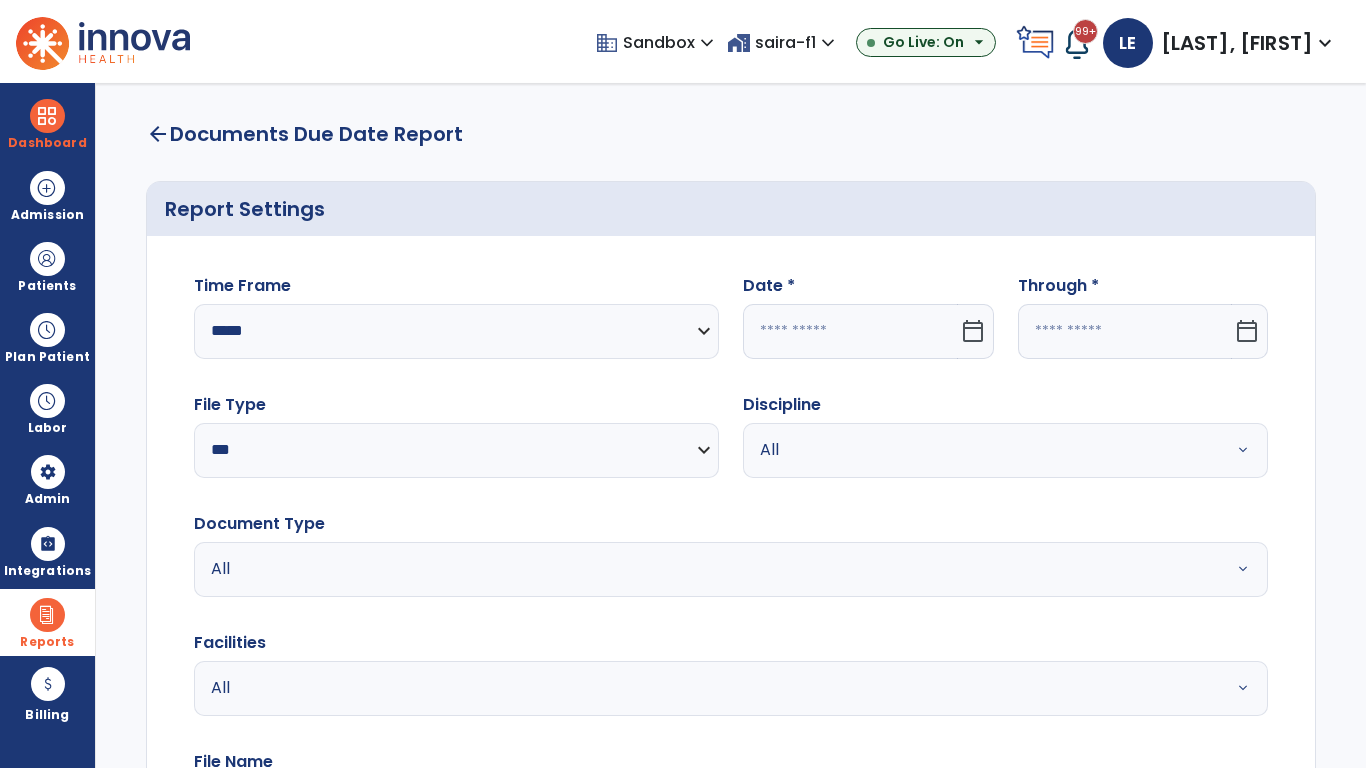 select on "*" 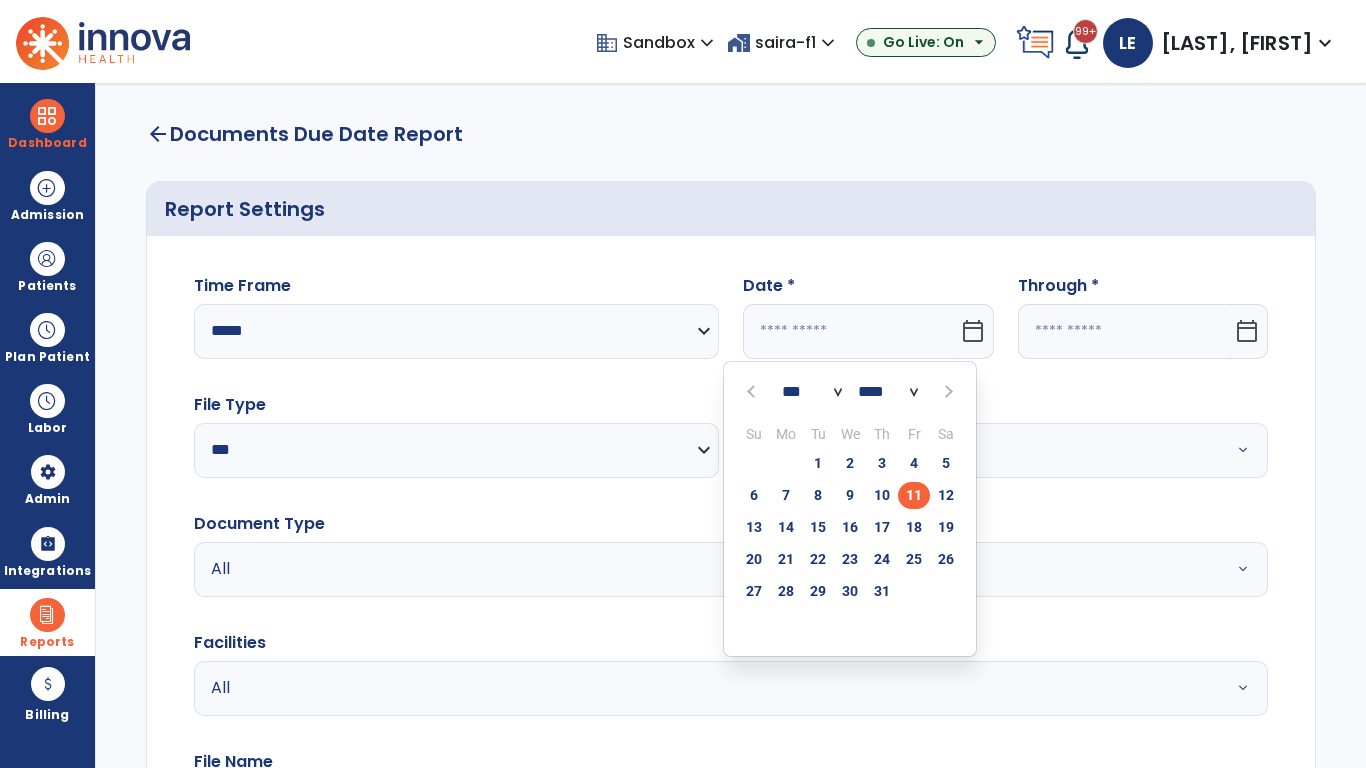 select on "****" 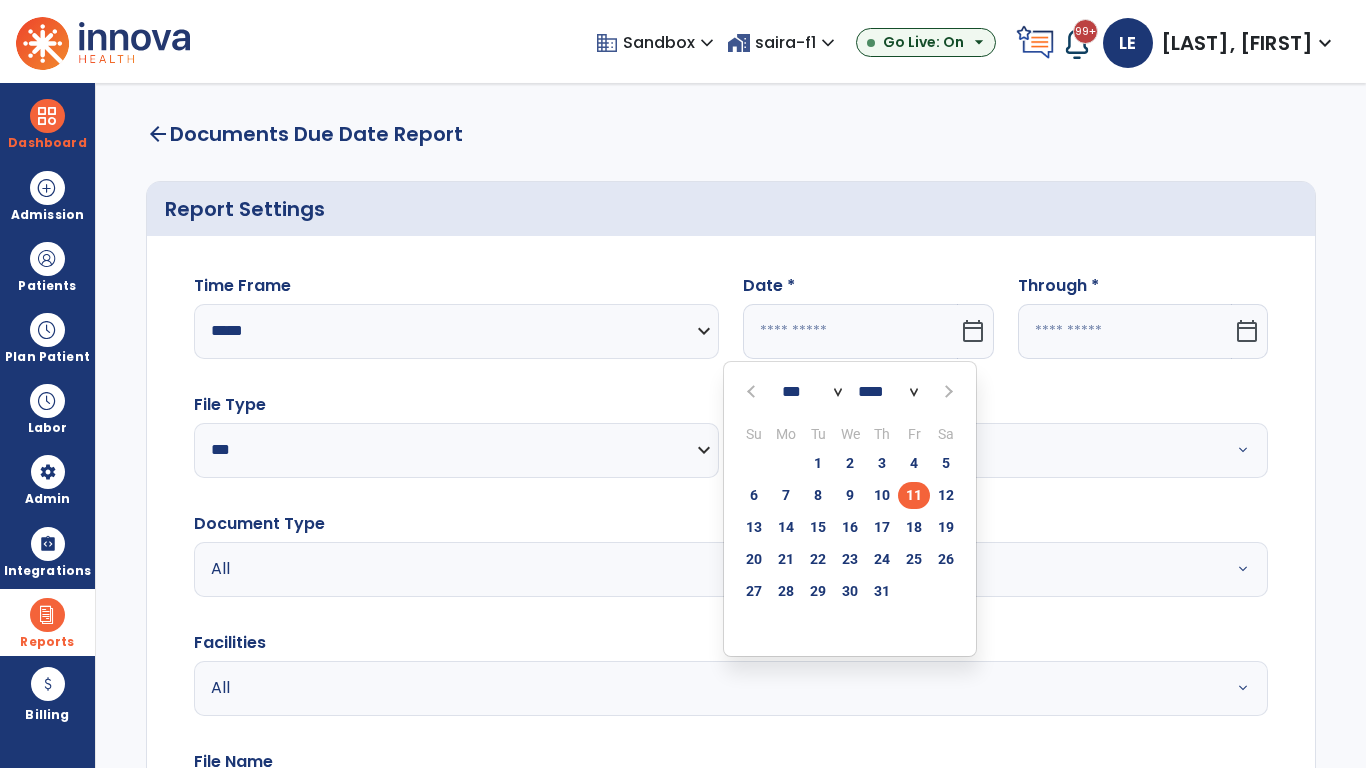 select on "**" 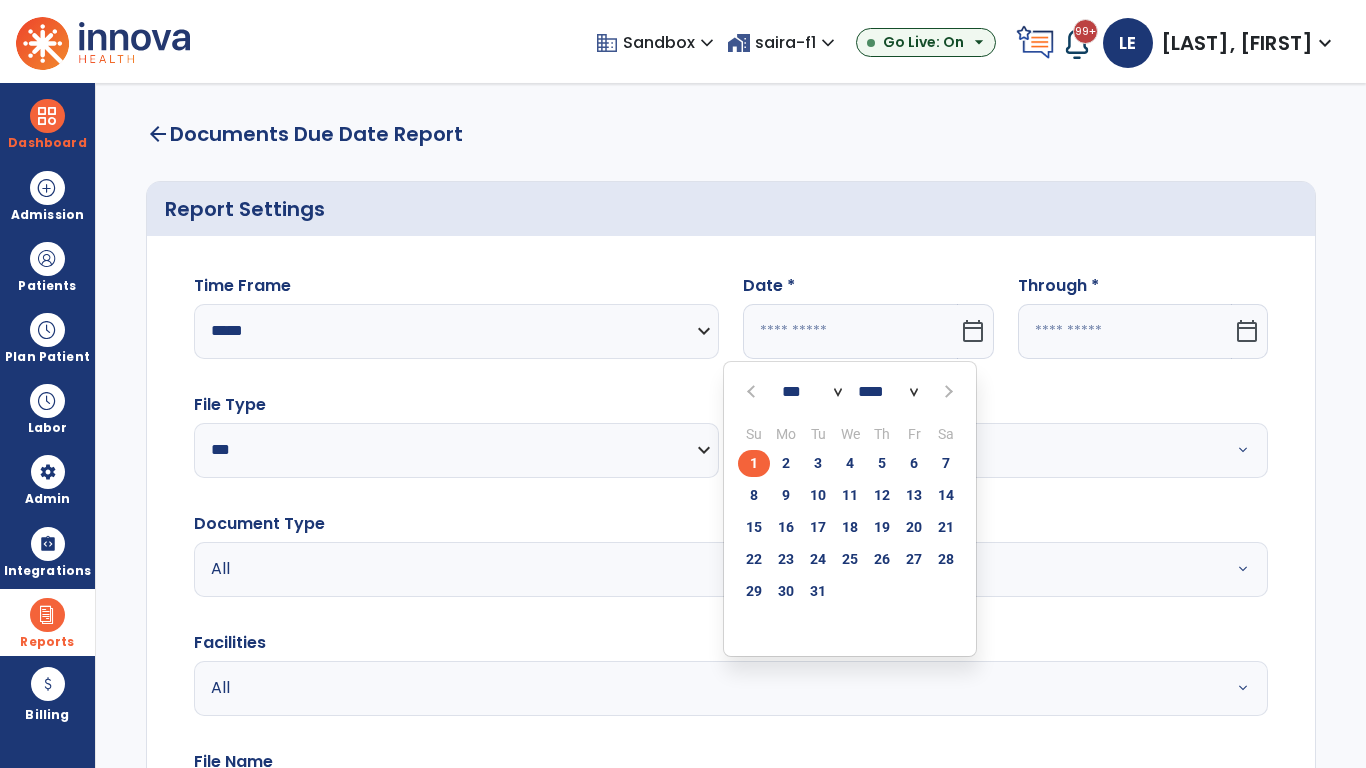 click on "1" 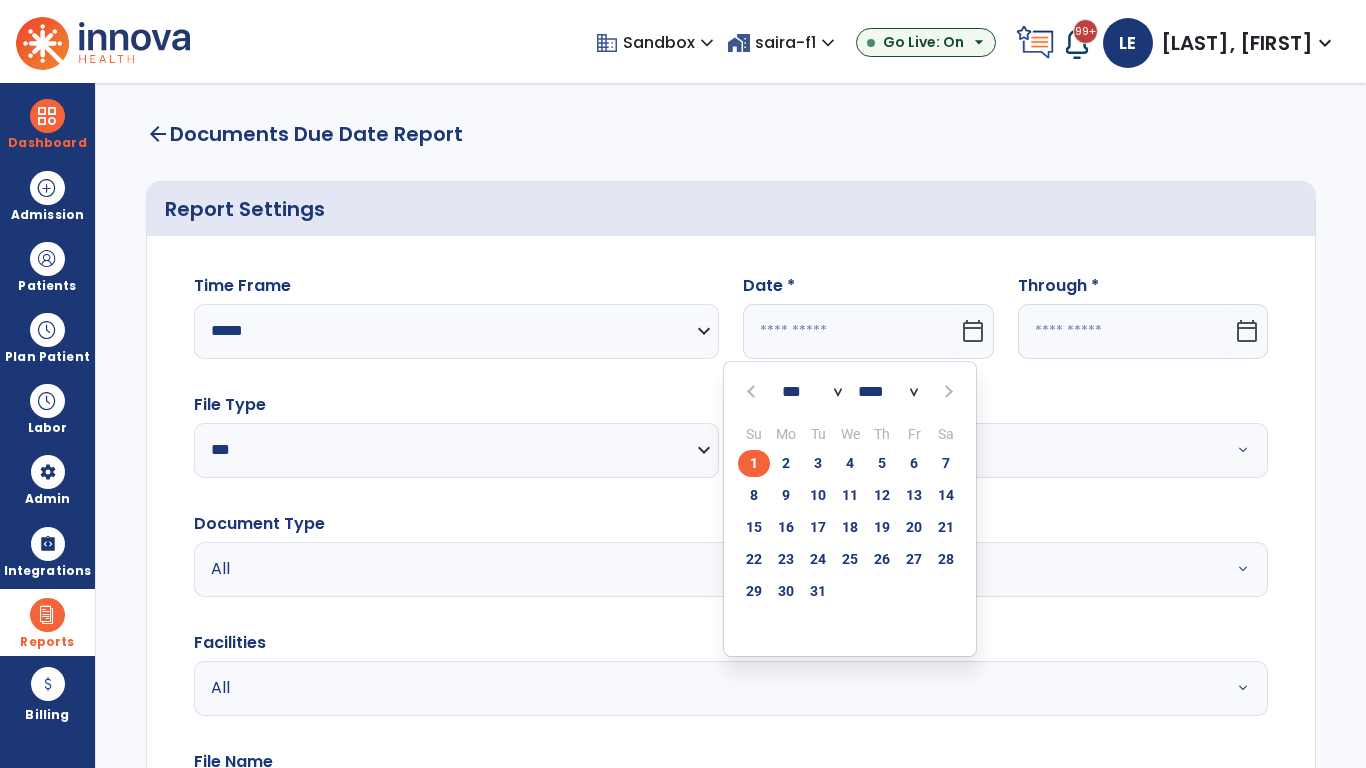 type on "*********" 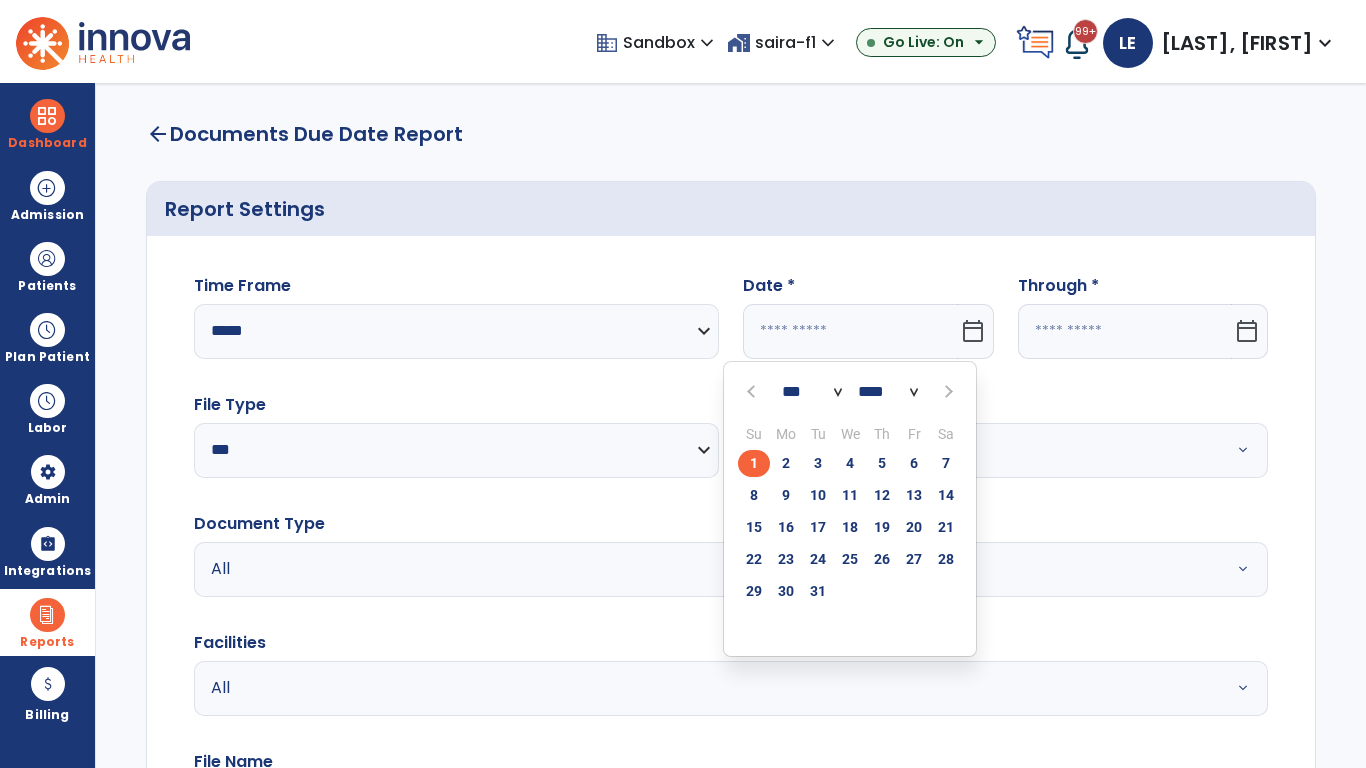 type on "**********" 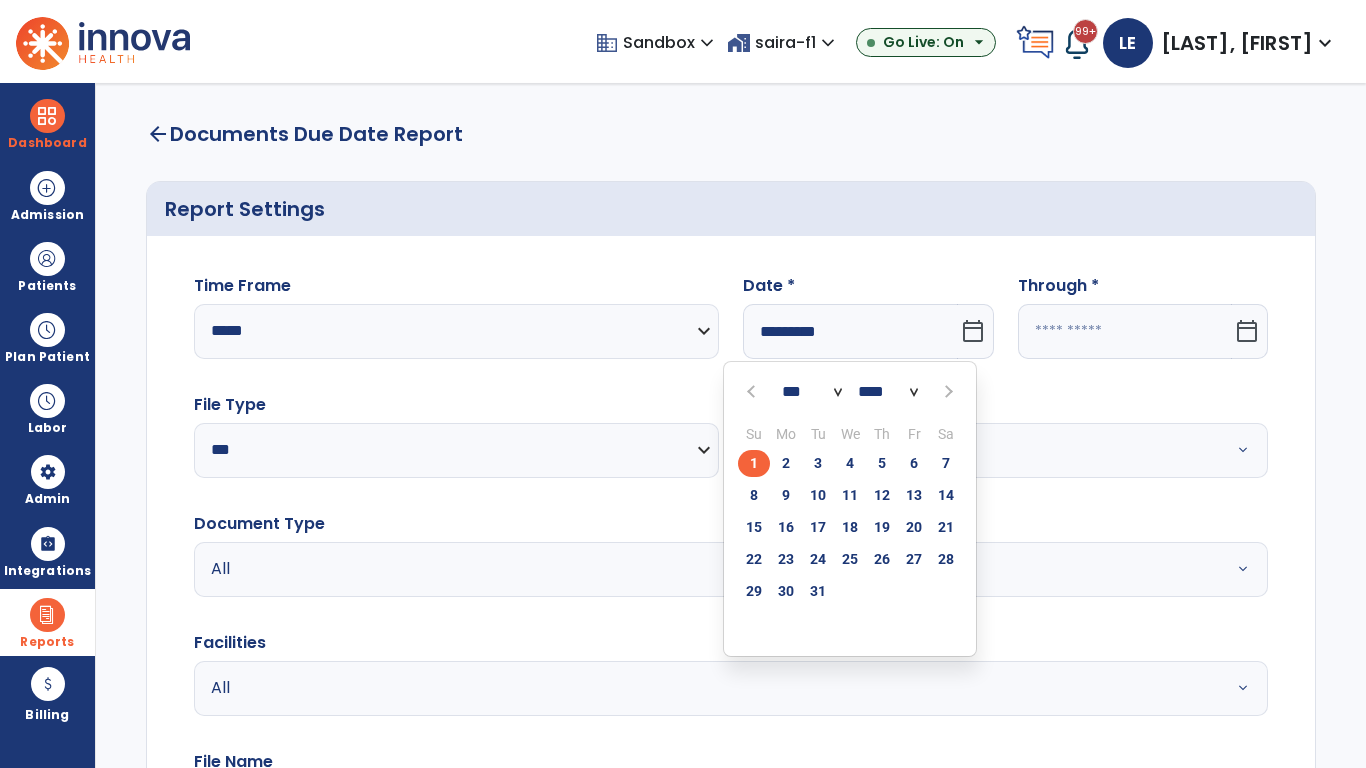 click 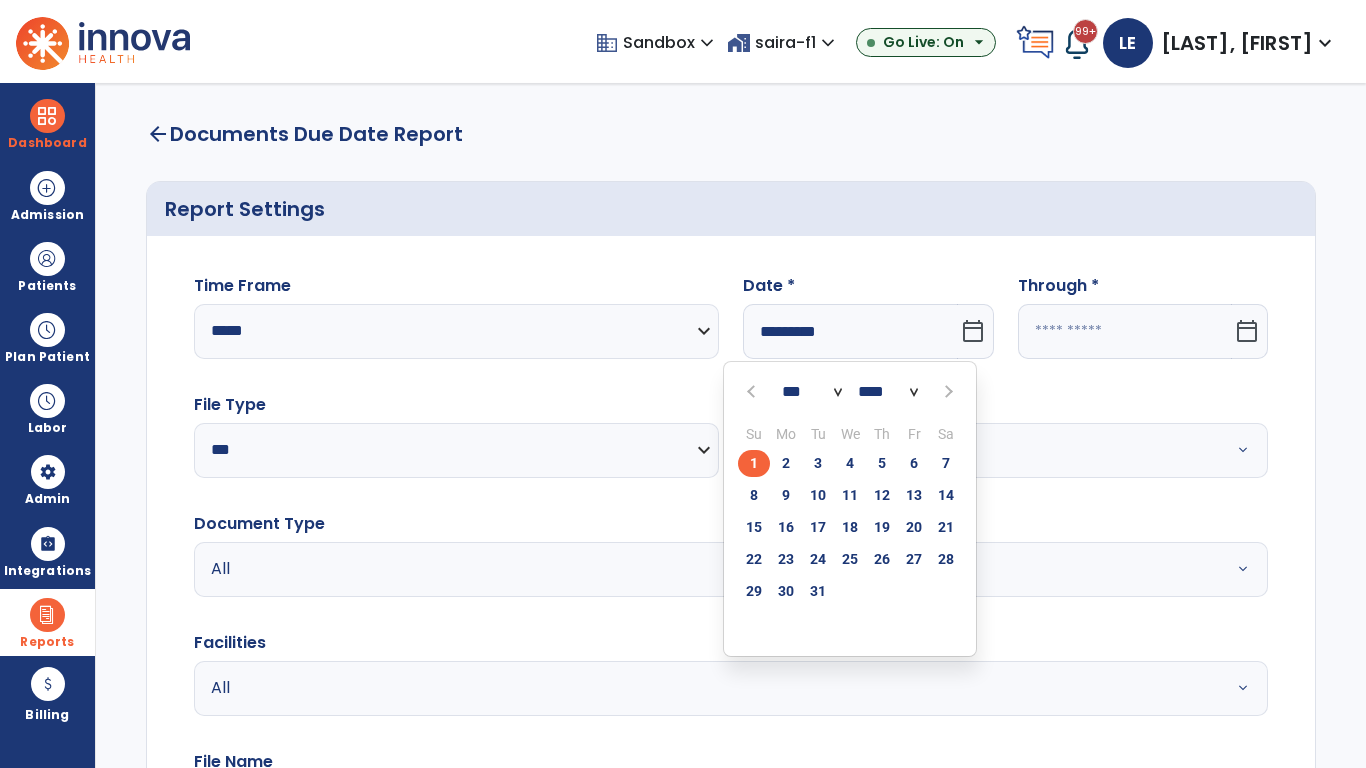 select on "*" 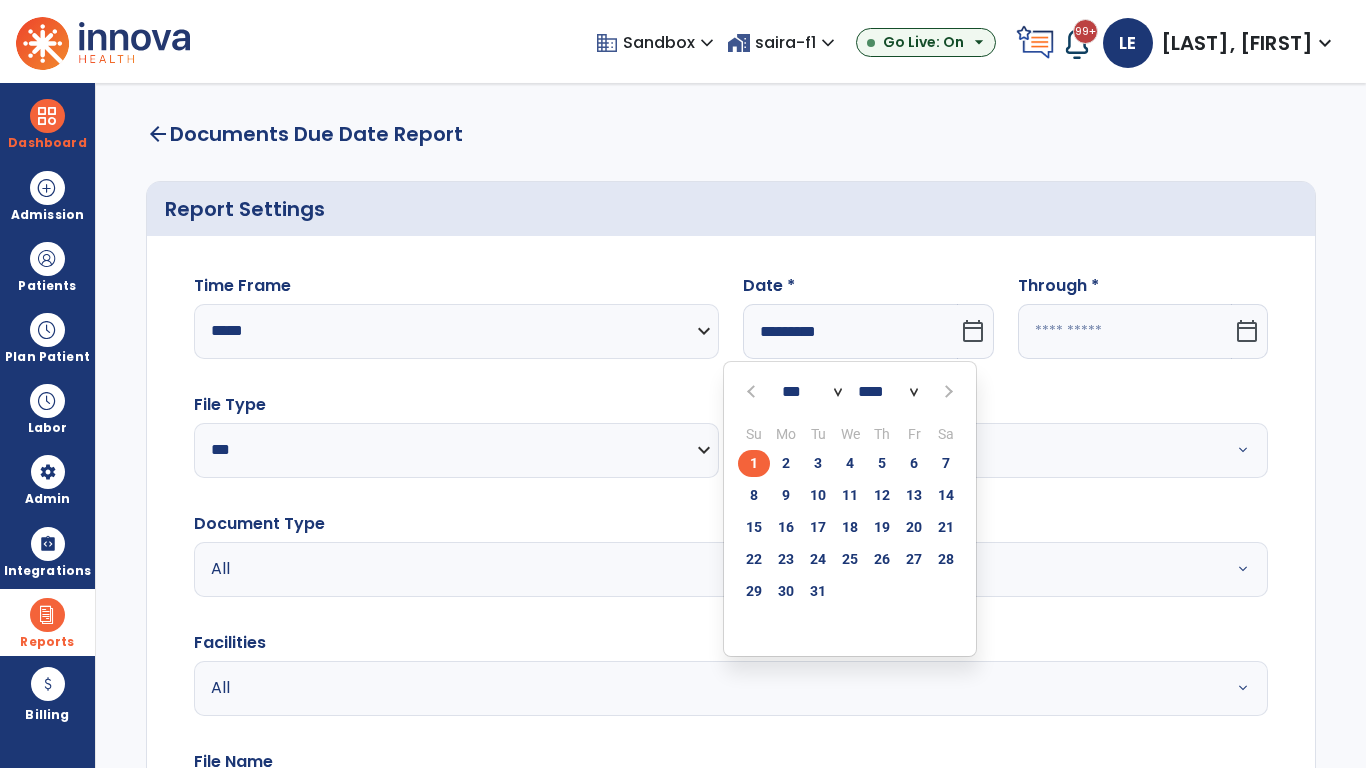select on "****" 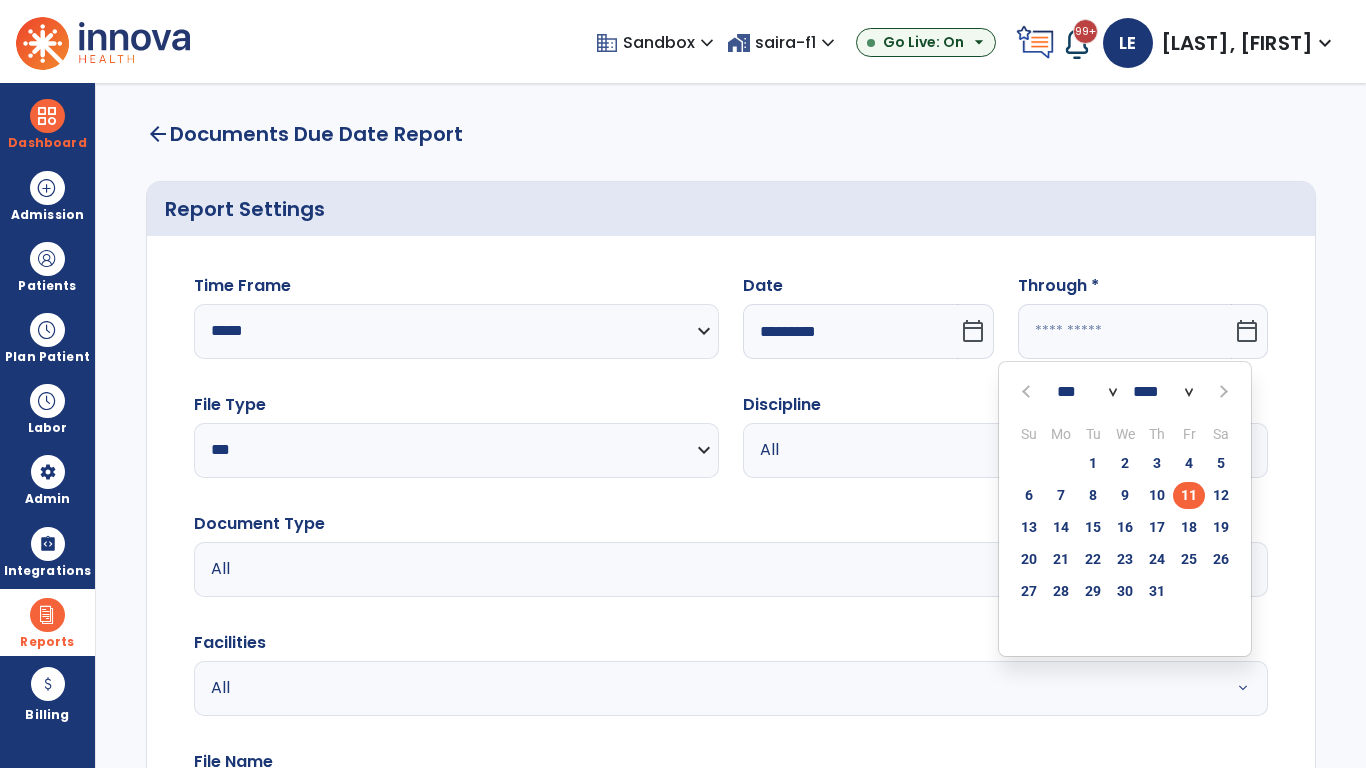 select on "*" 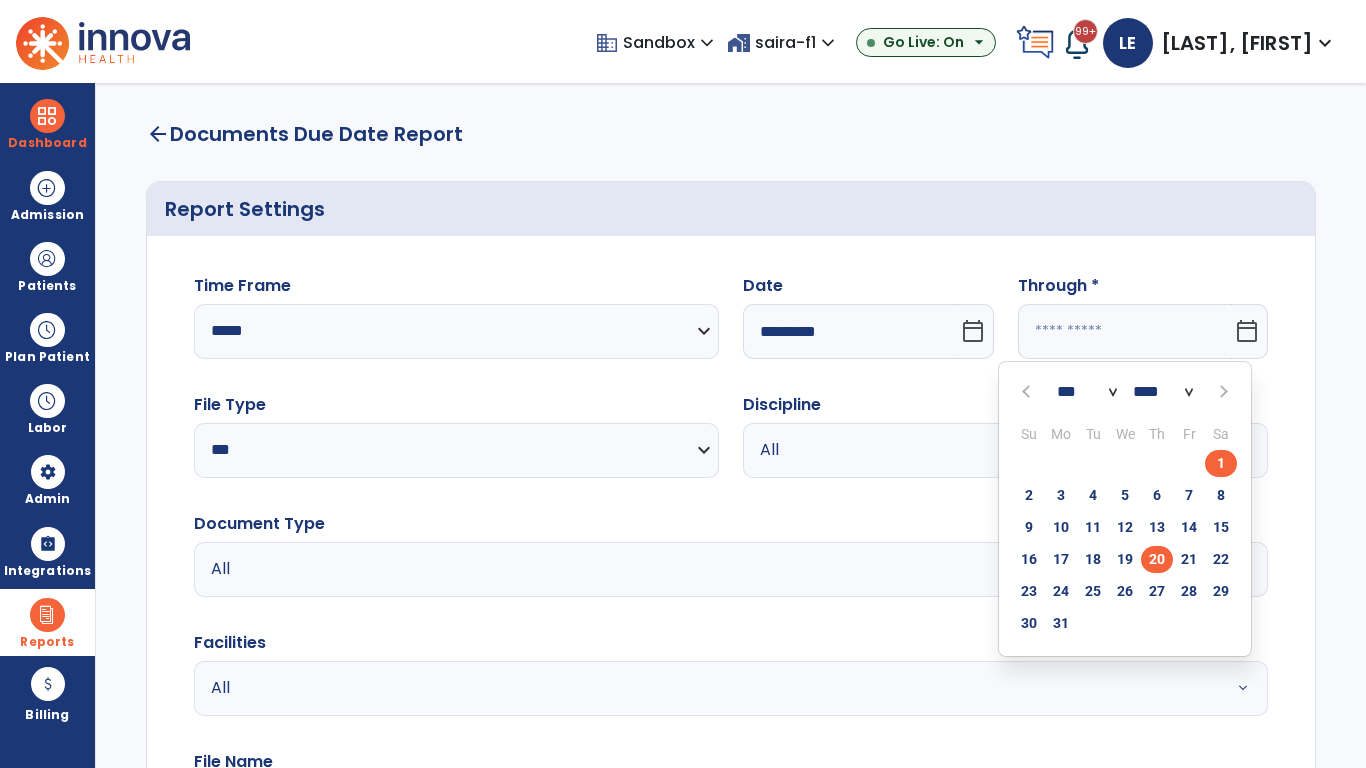 click on "20" 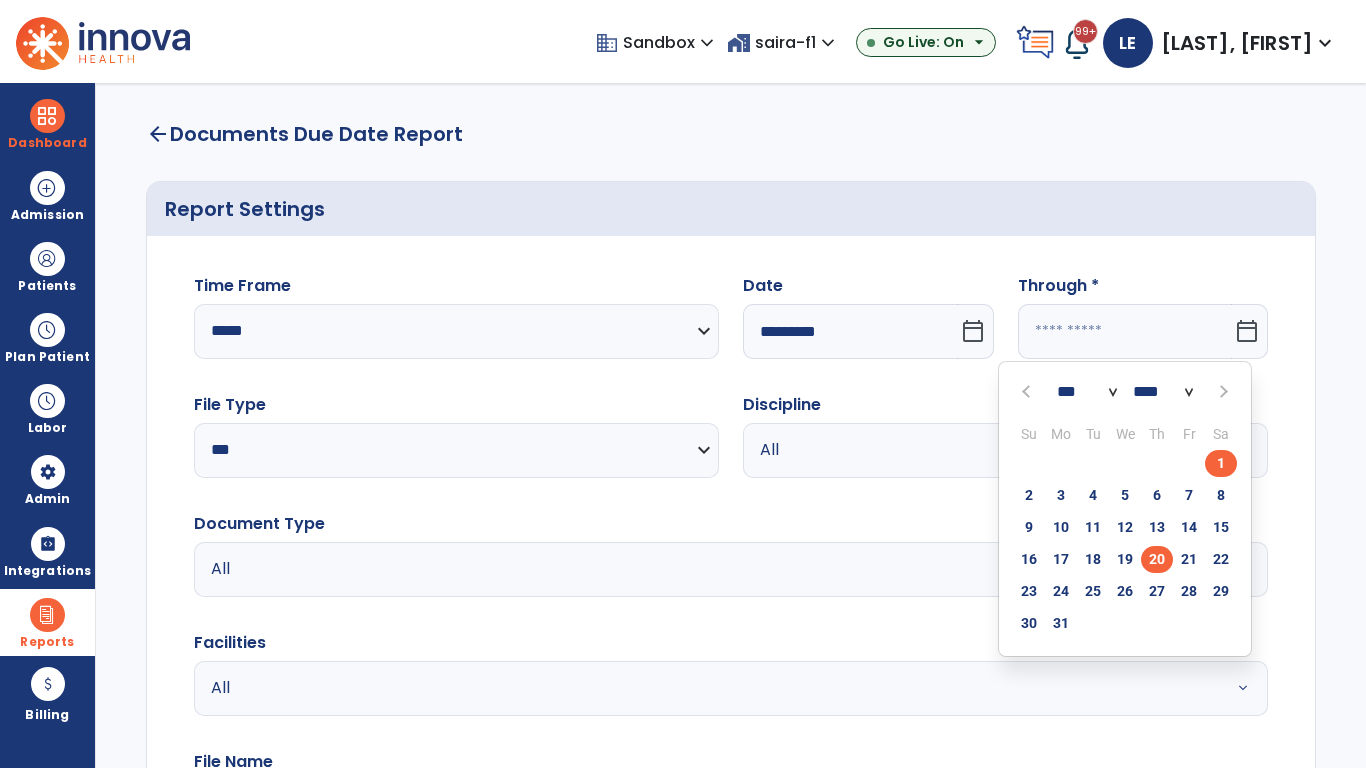 type on "*********" 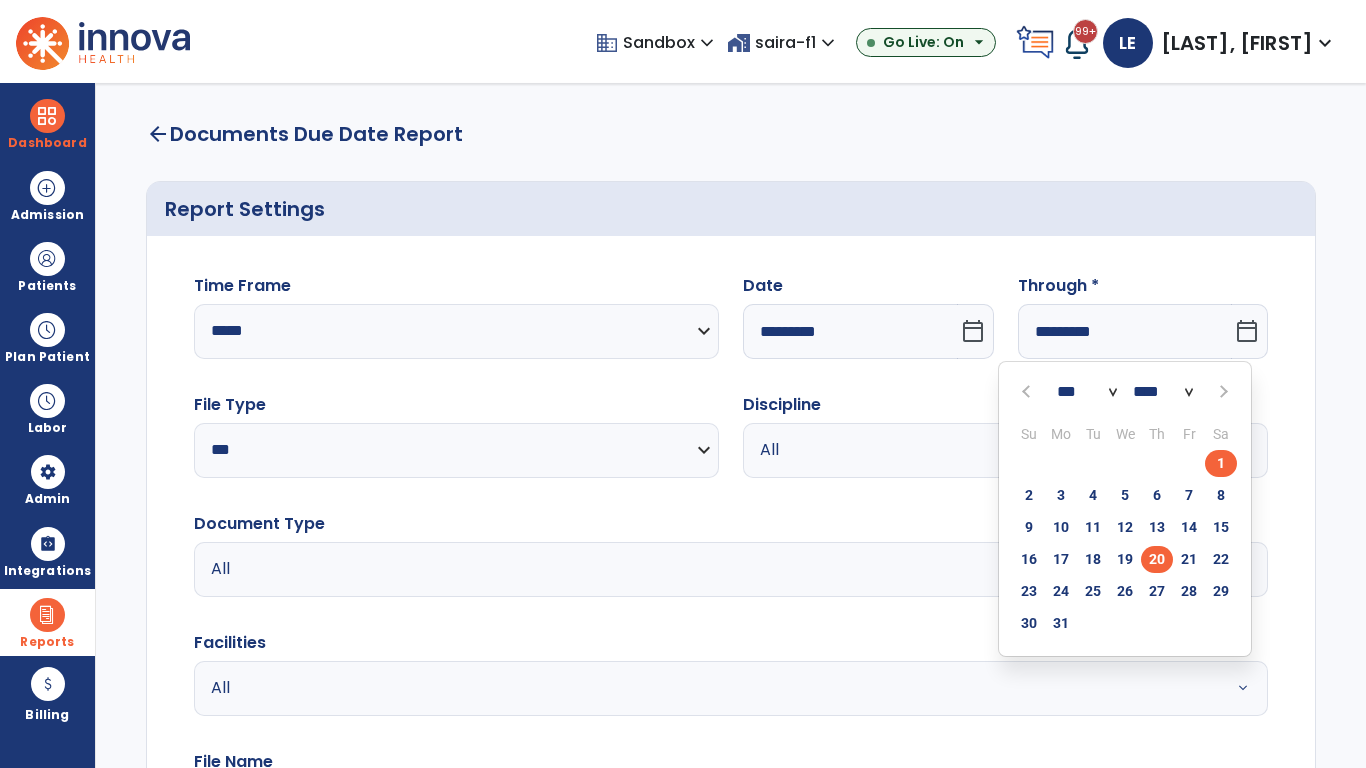 type on "**********" 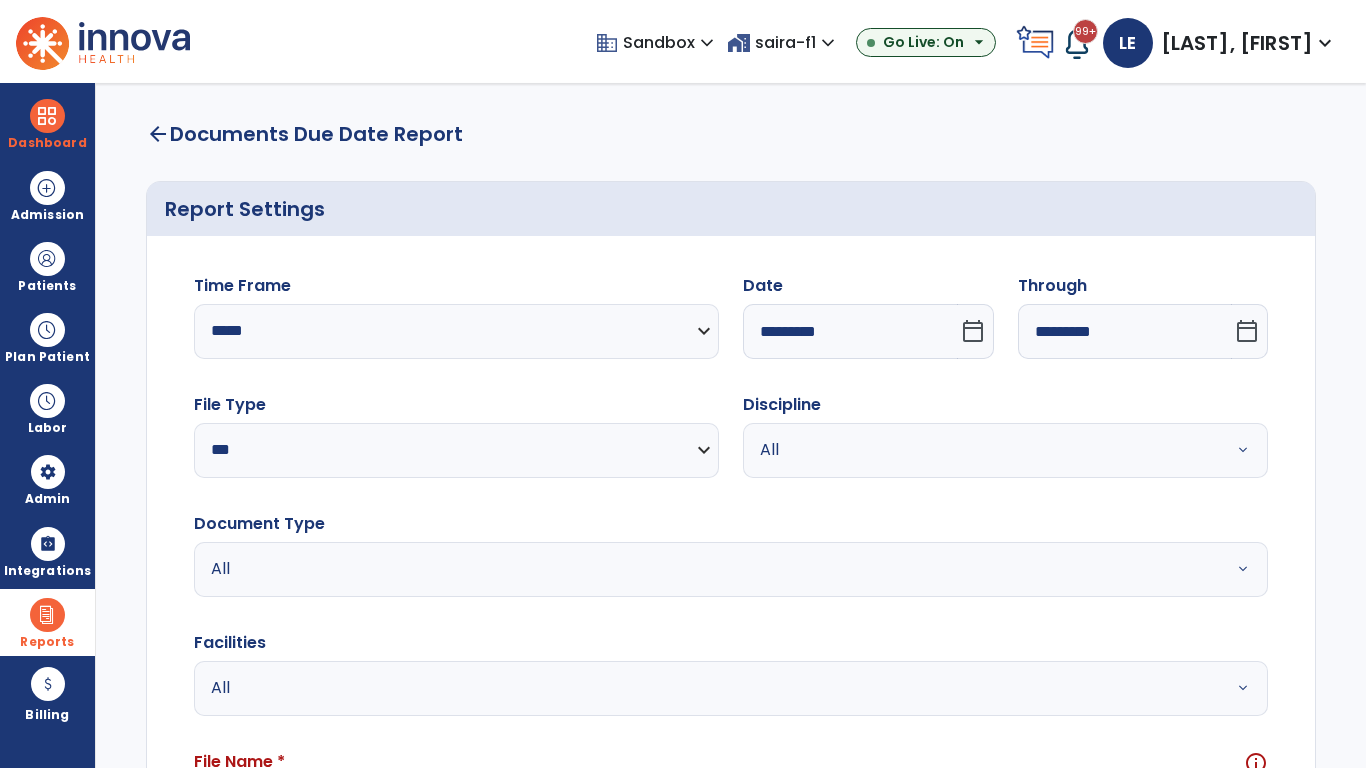 scroll, scrollTop: 51, scrollLeft: 0, axis: vertical 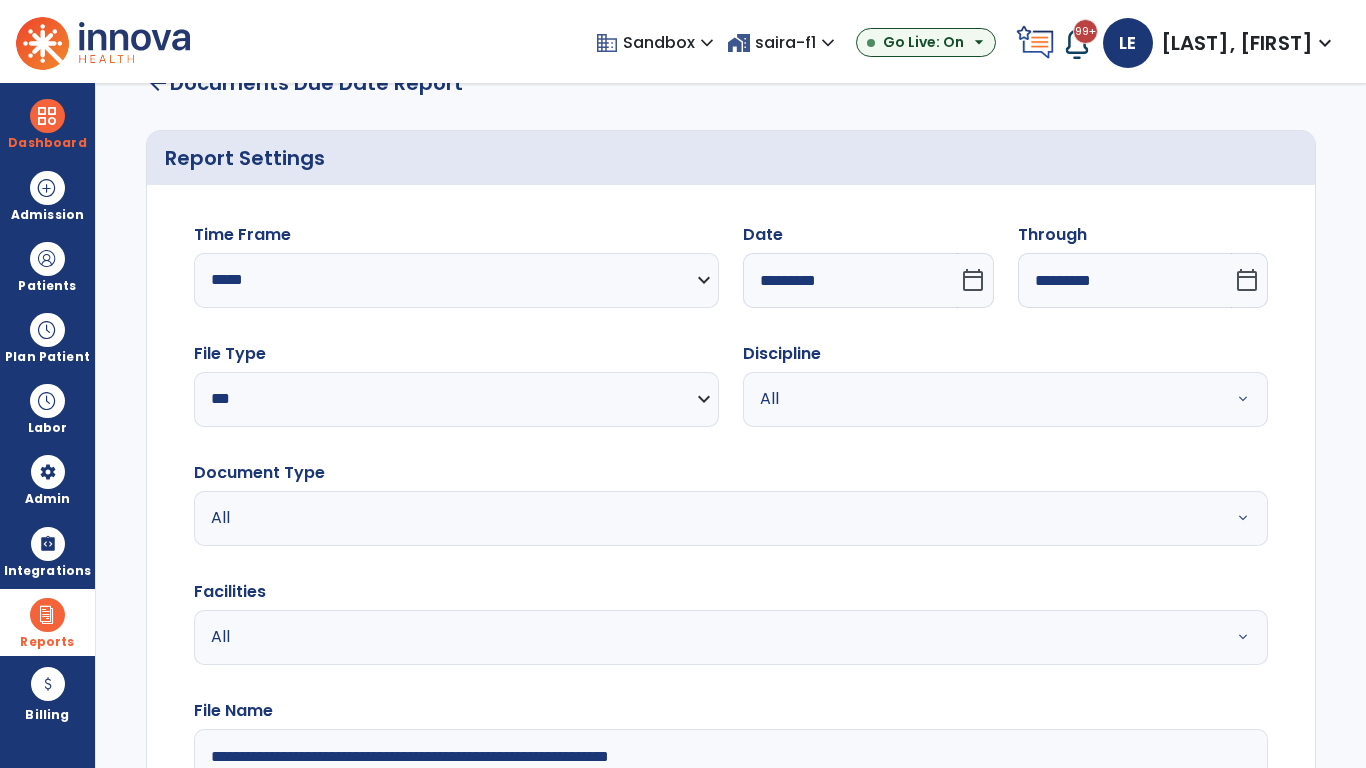 type on "**********" 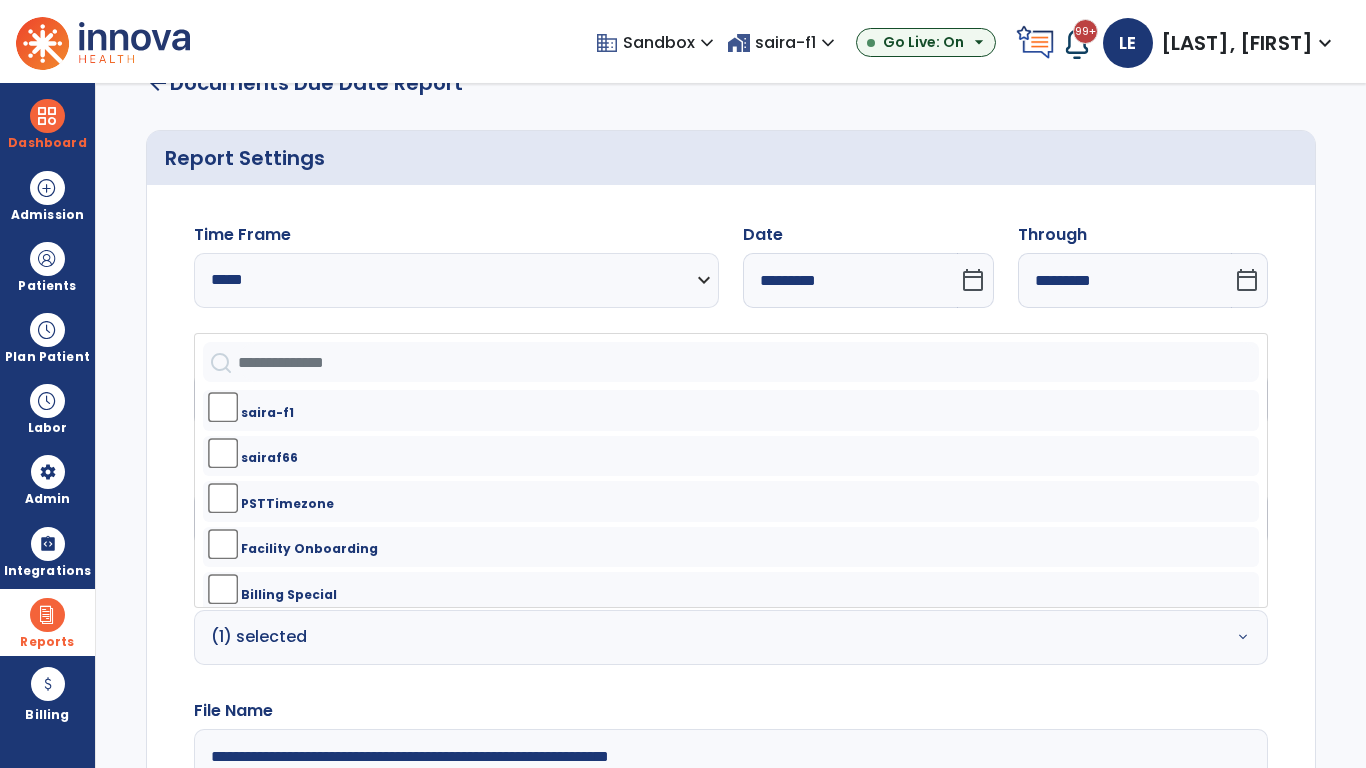 click on "All" at bounding box center (981, 399) 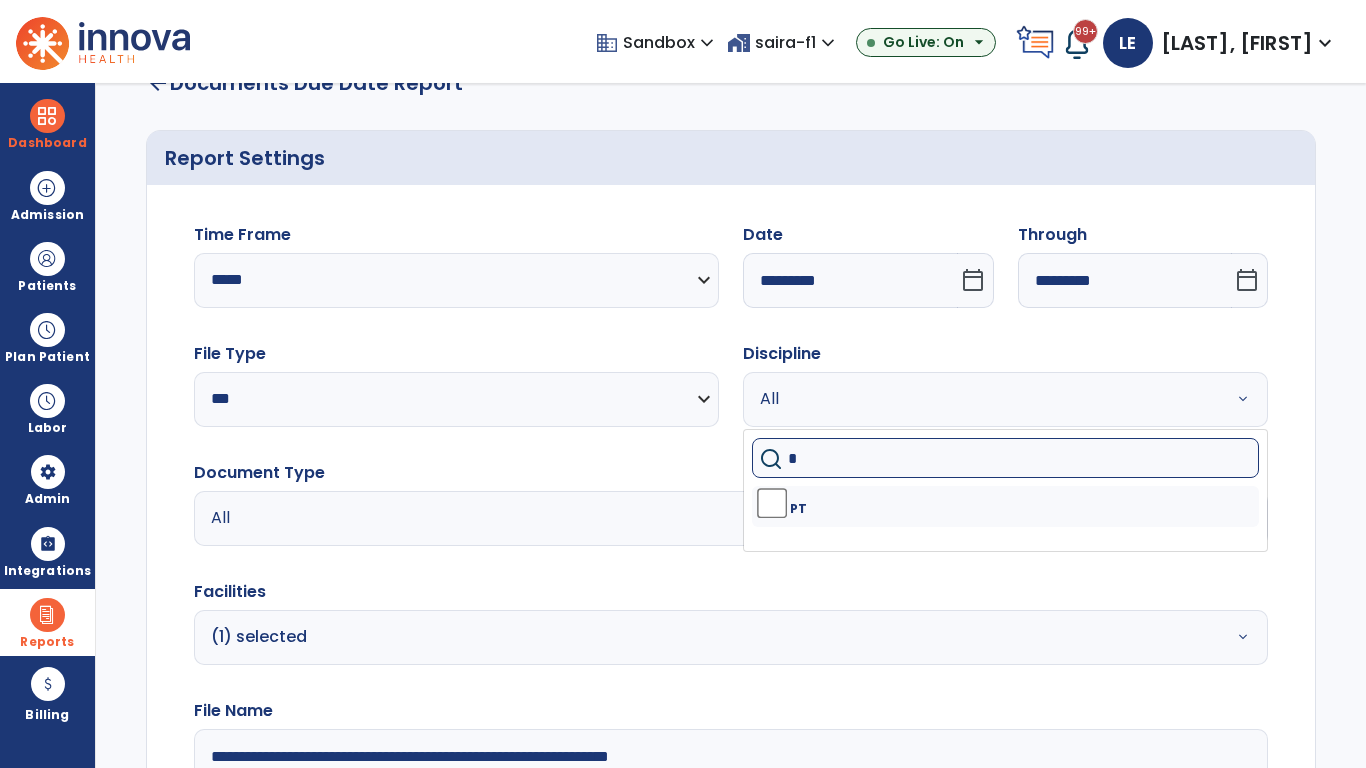 type on "**" 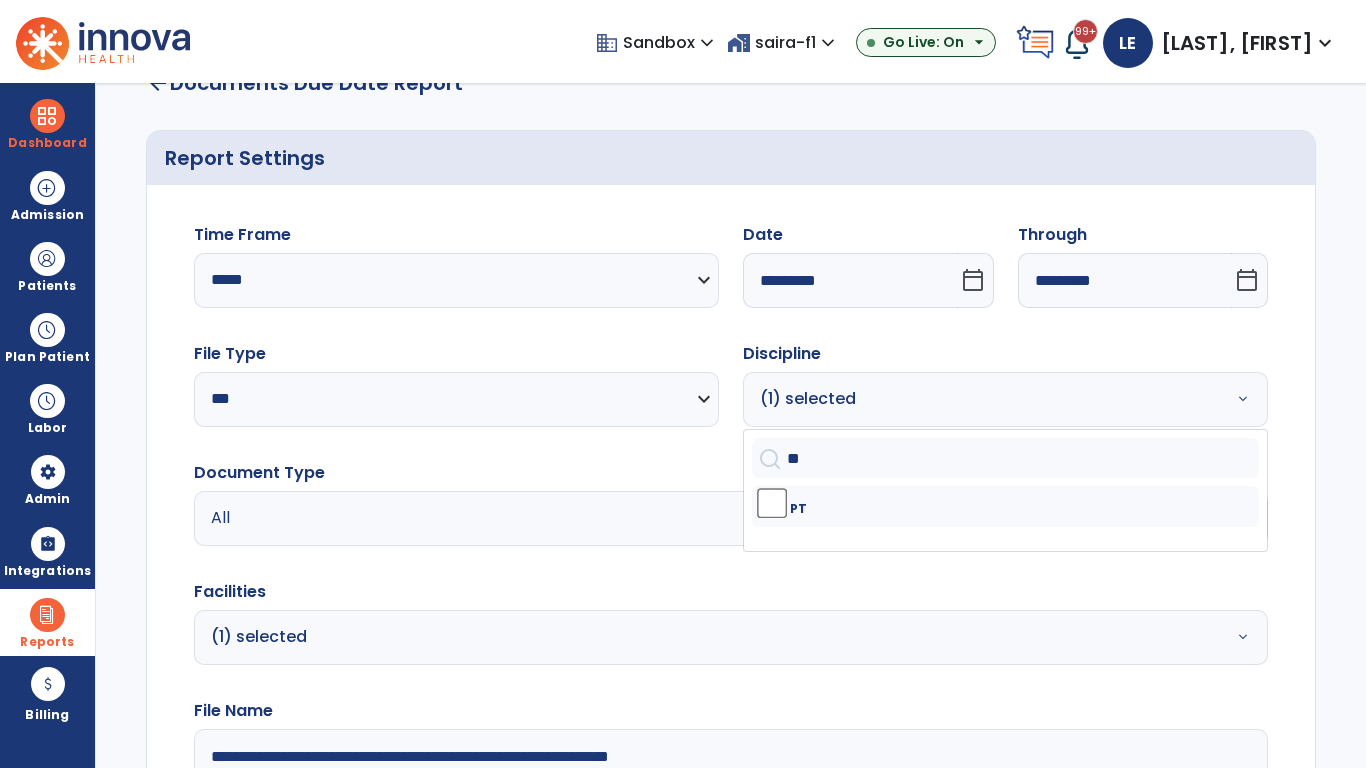 click on "All" at bounding box center [679, 518] 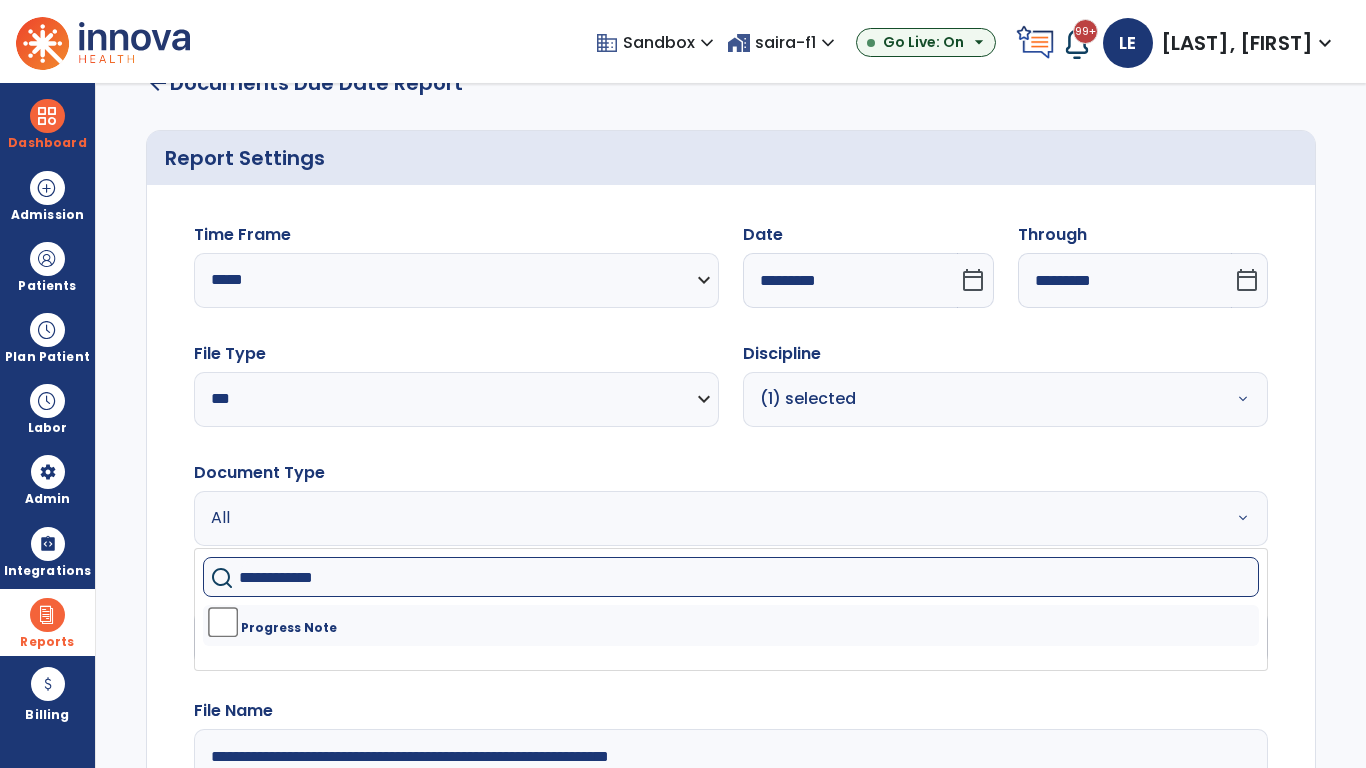 type on "**********" 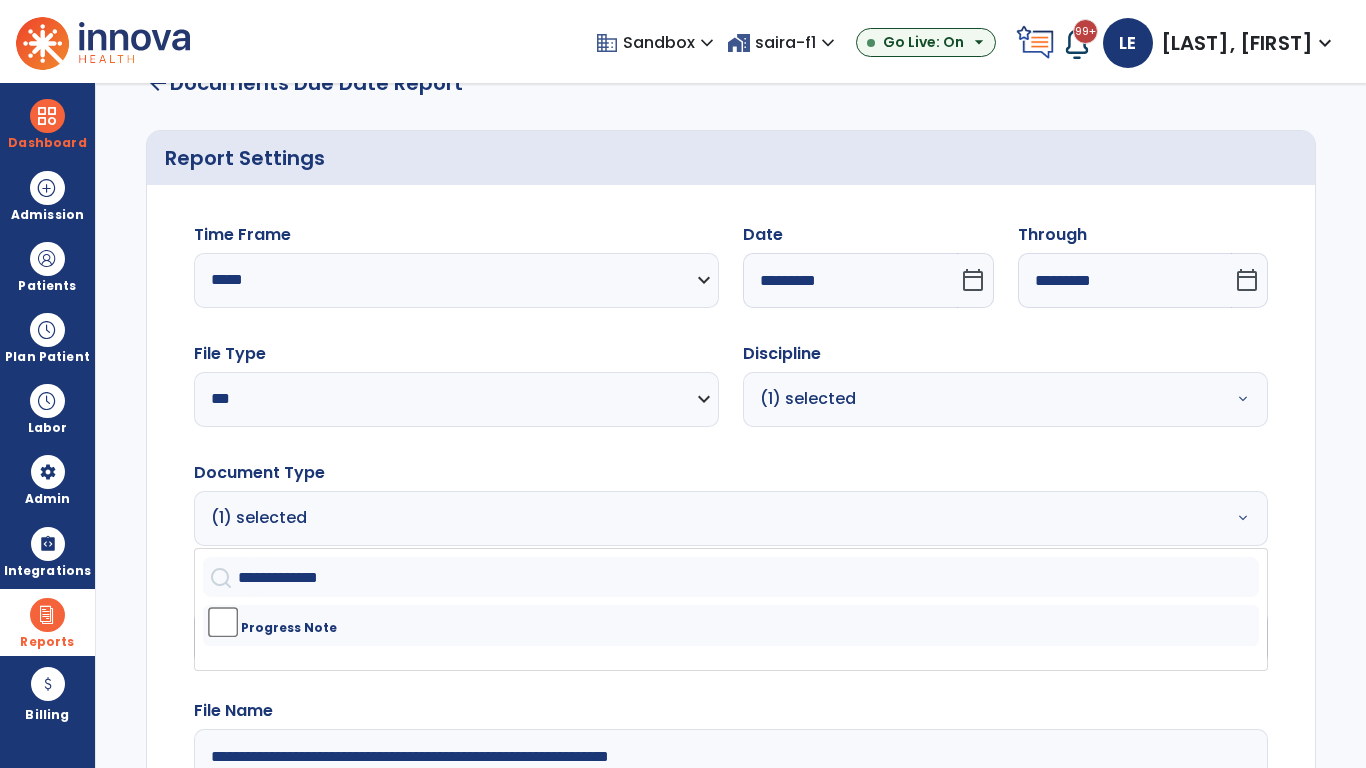 click on "Generate Report" 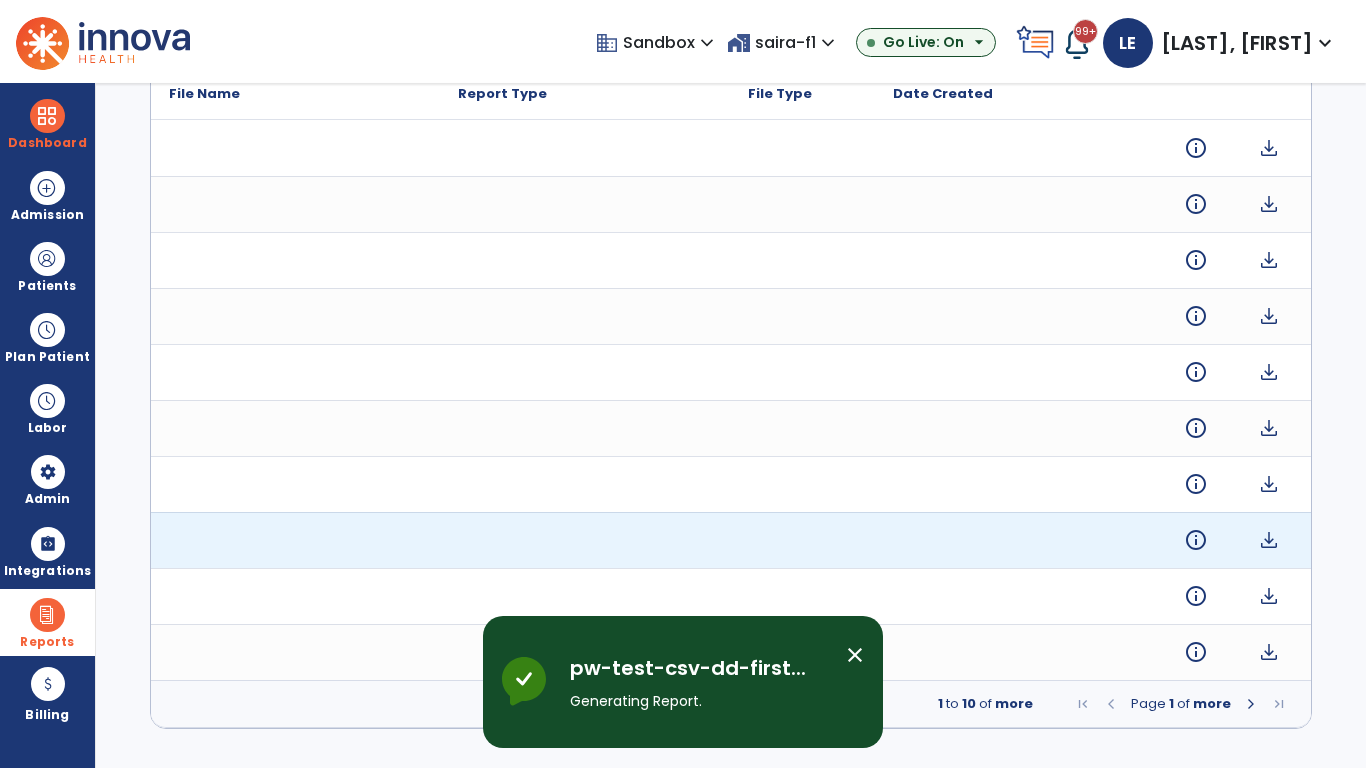 scroll, scrollTop: 0, scrollLeft: 0, axis: both 